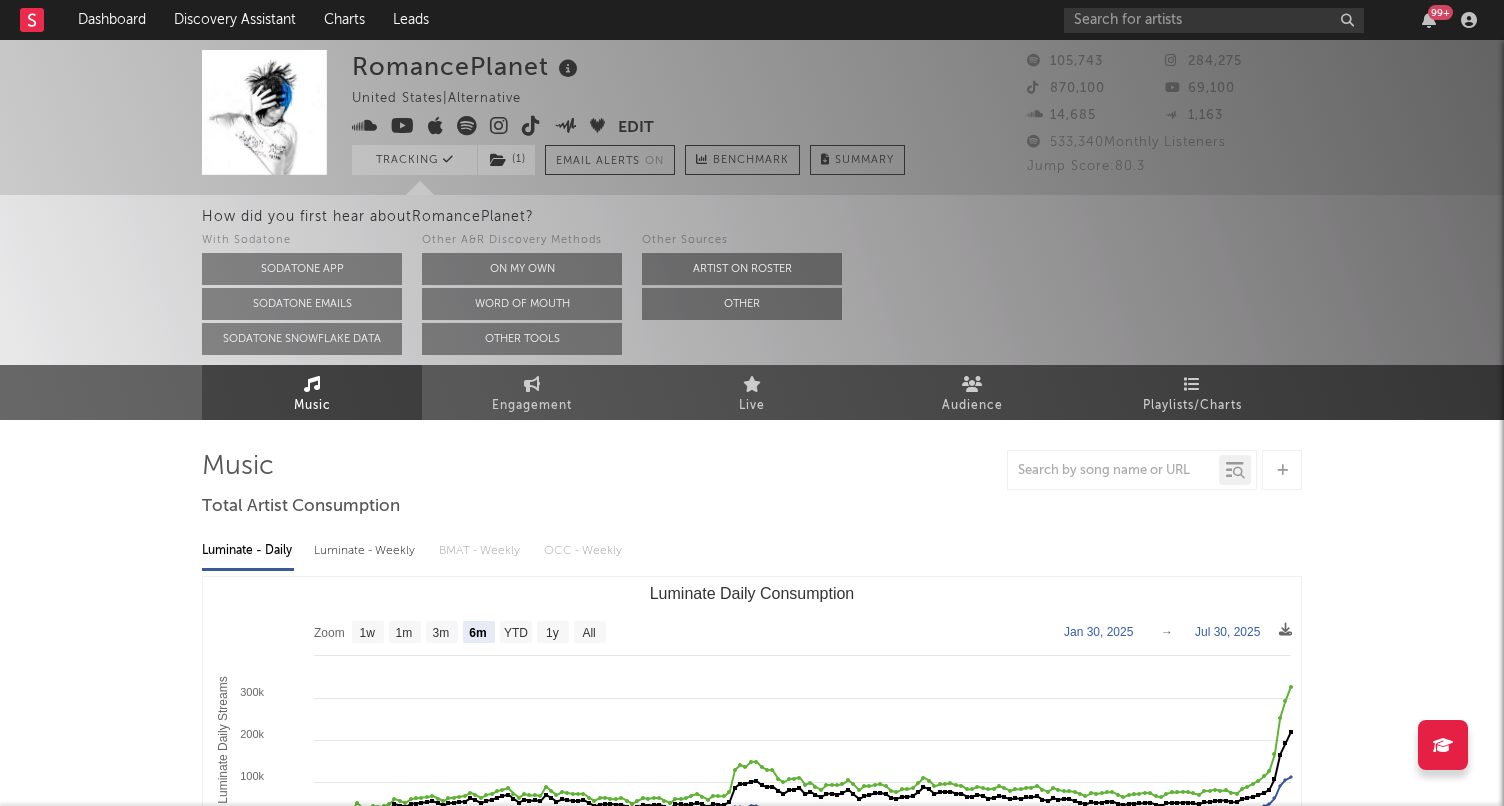 select on "6m" 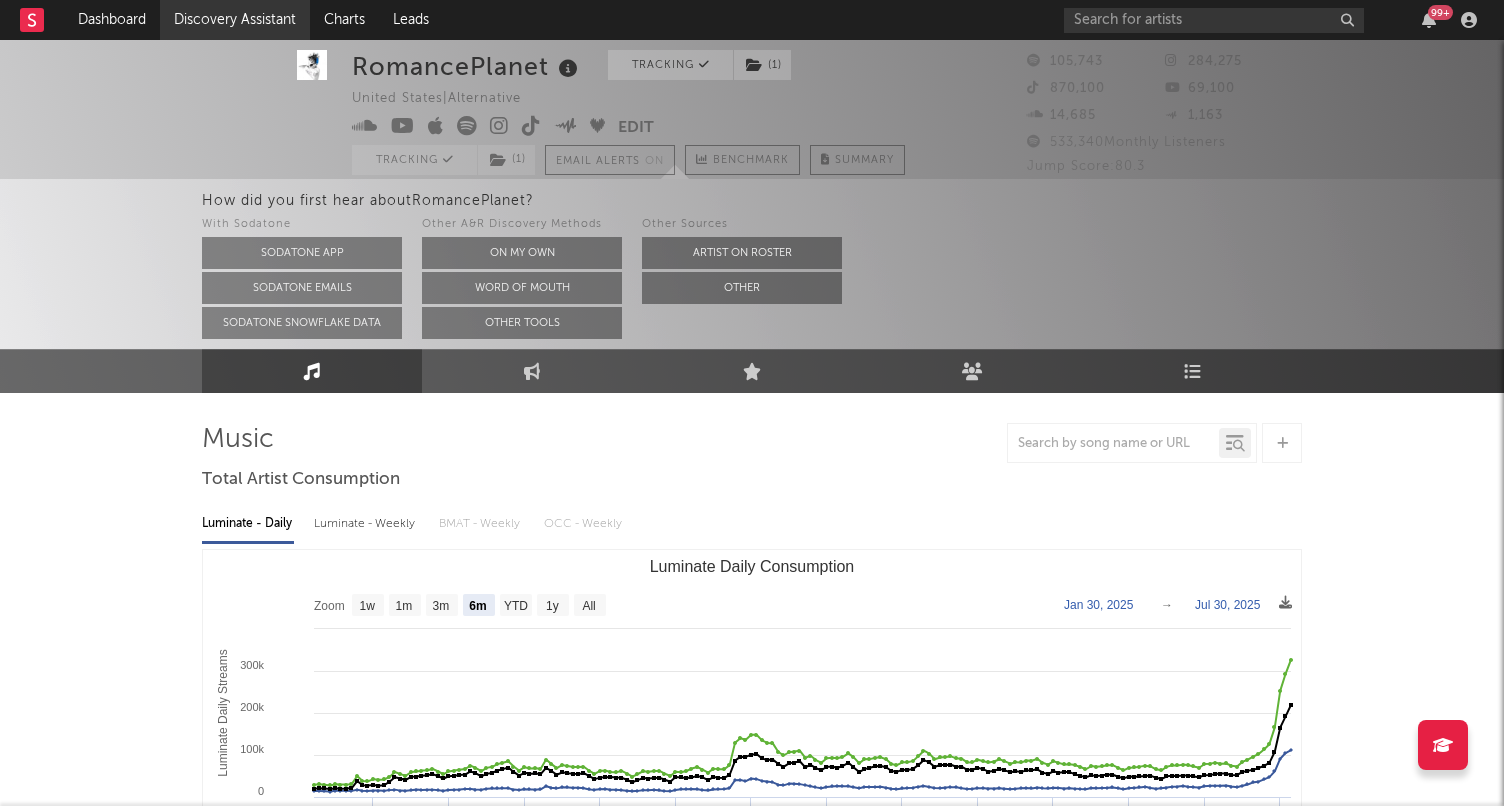 scroll, scrollTop: 27, scrollLeft: 0, axis: vertical 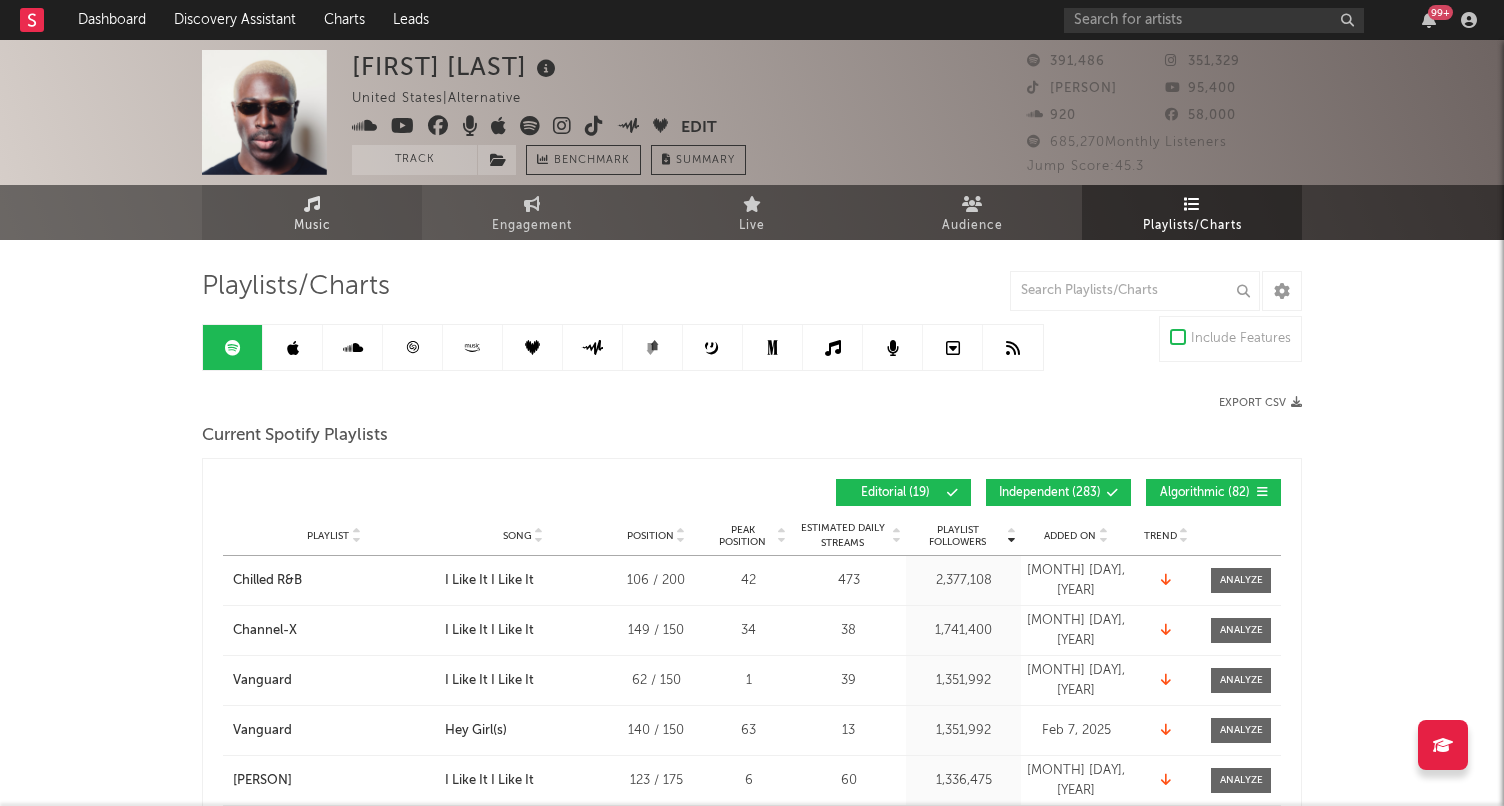 click on "Music" at bounding box center [312, 212] 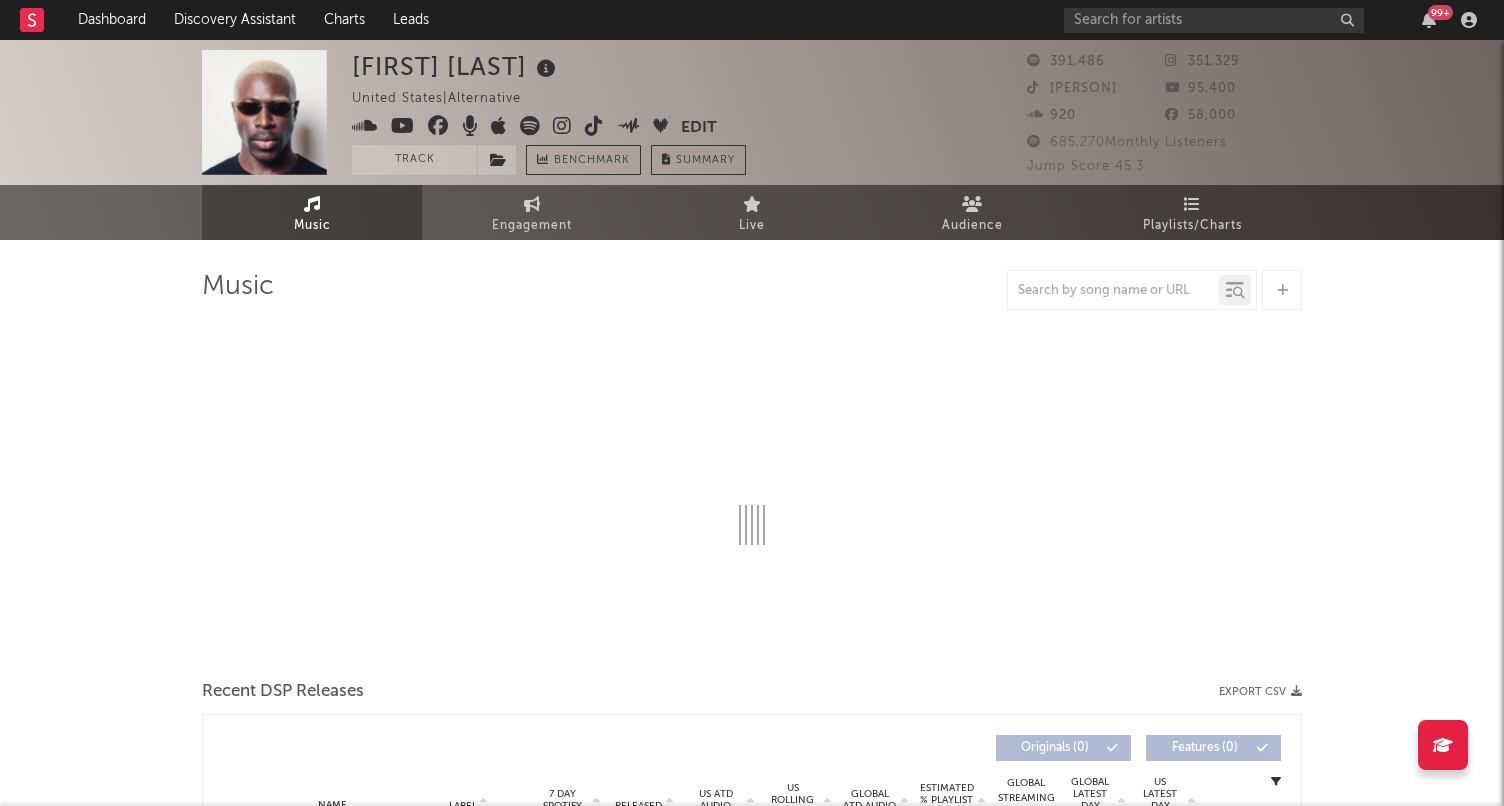 select on "6m" 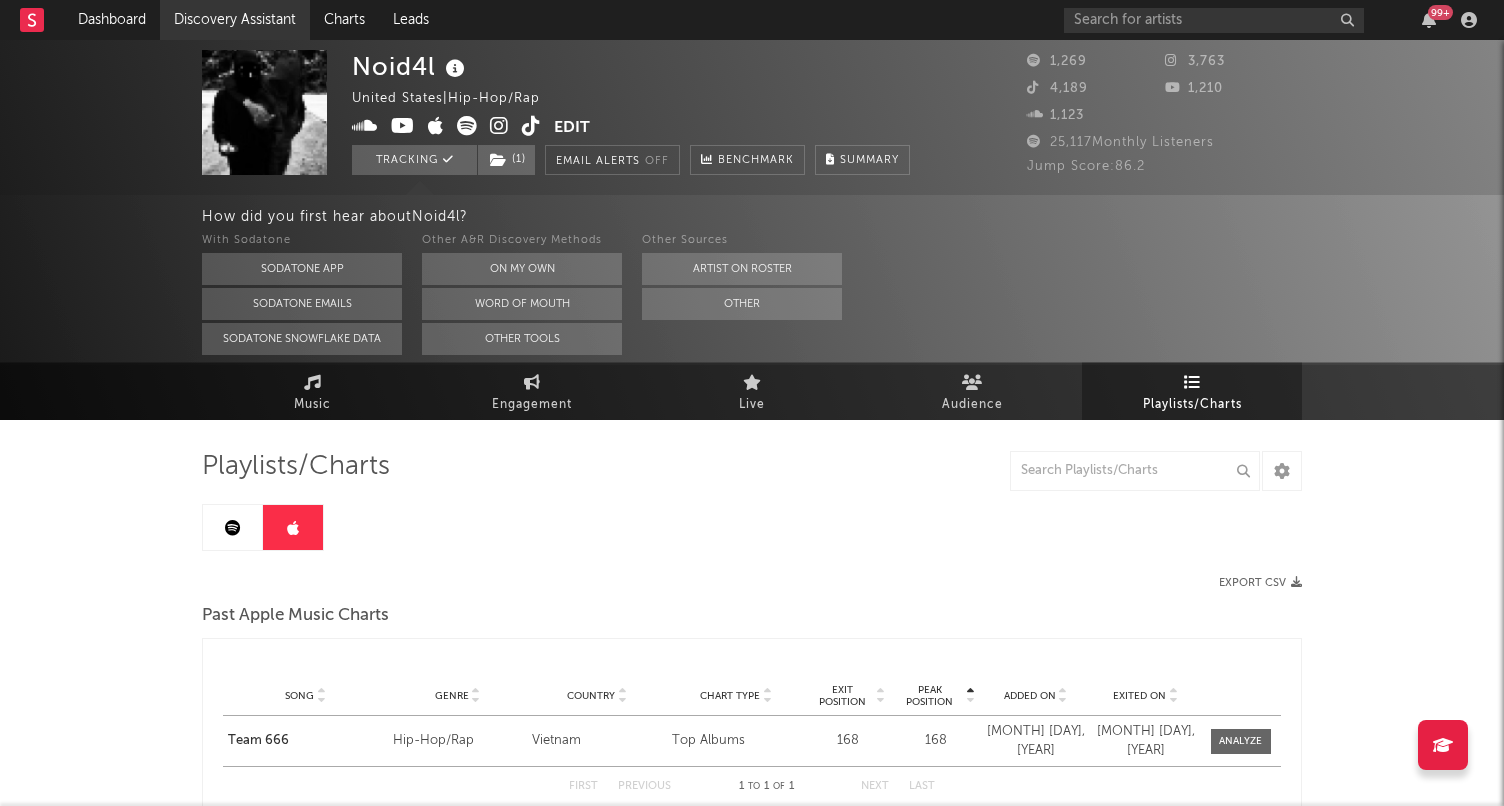 scroll, scrollTop: 0, scrollLeft: 0, axis: both 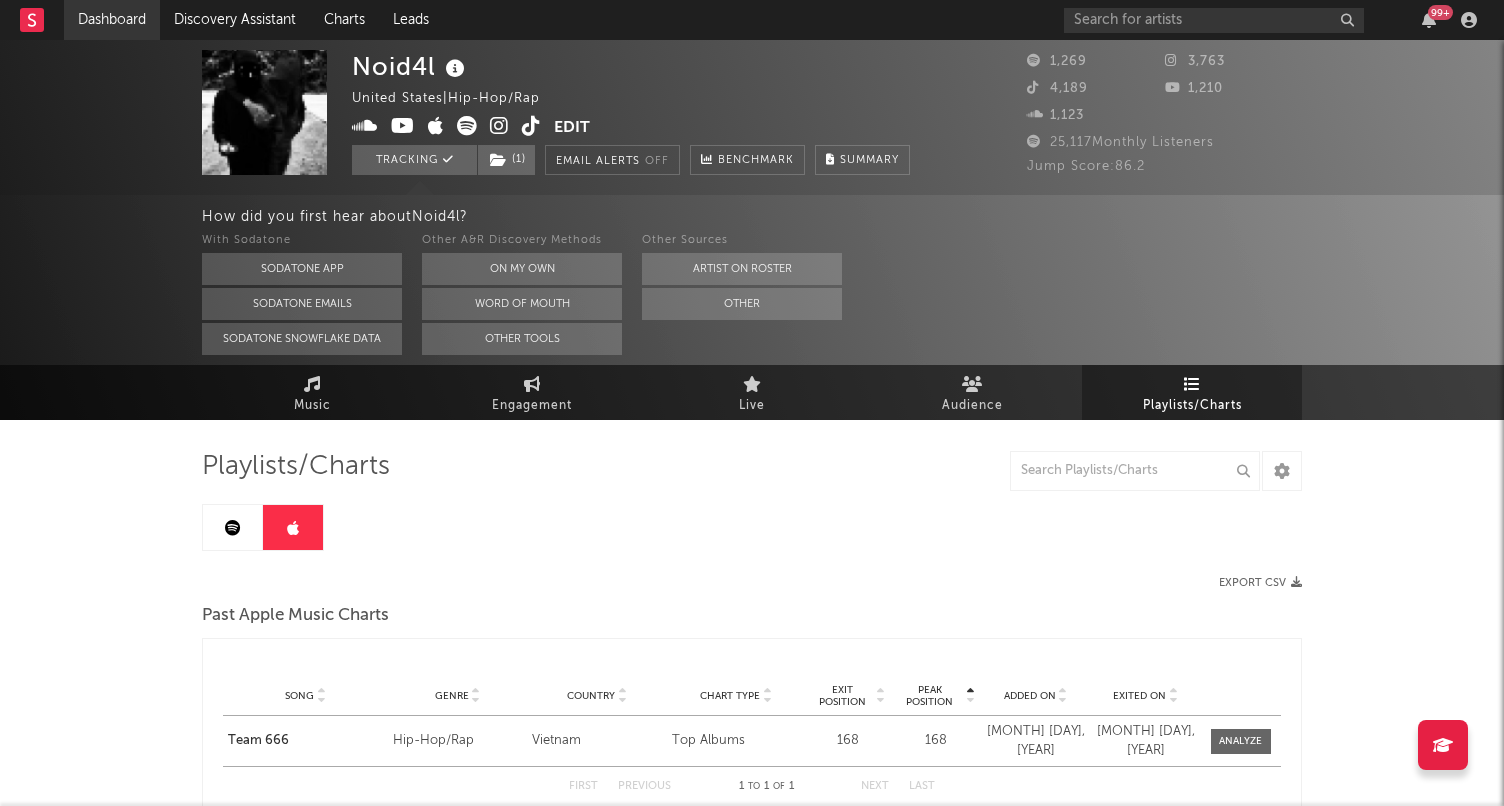 click on "Dashboard" at bounding box center (112, 20) 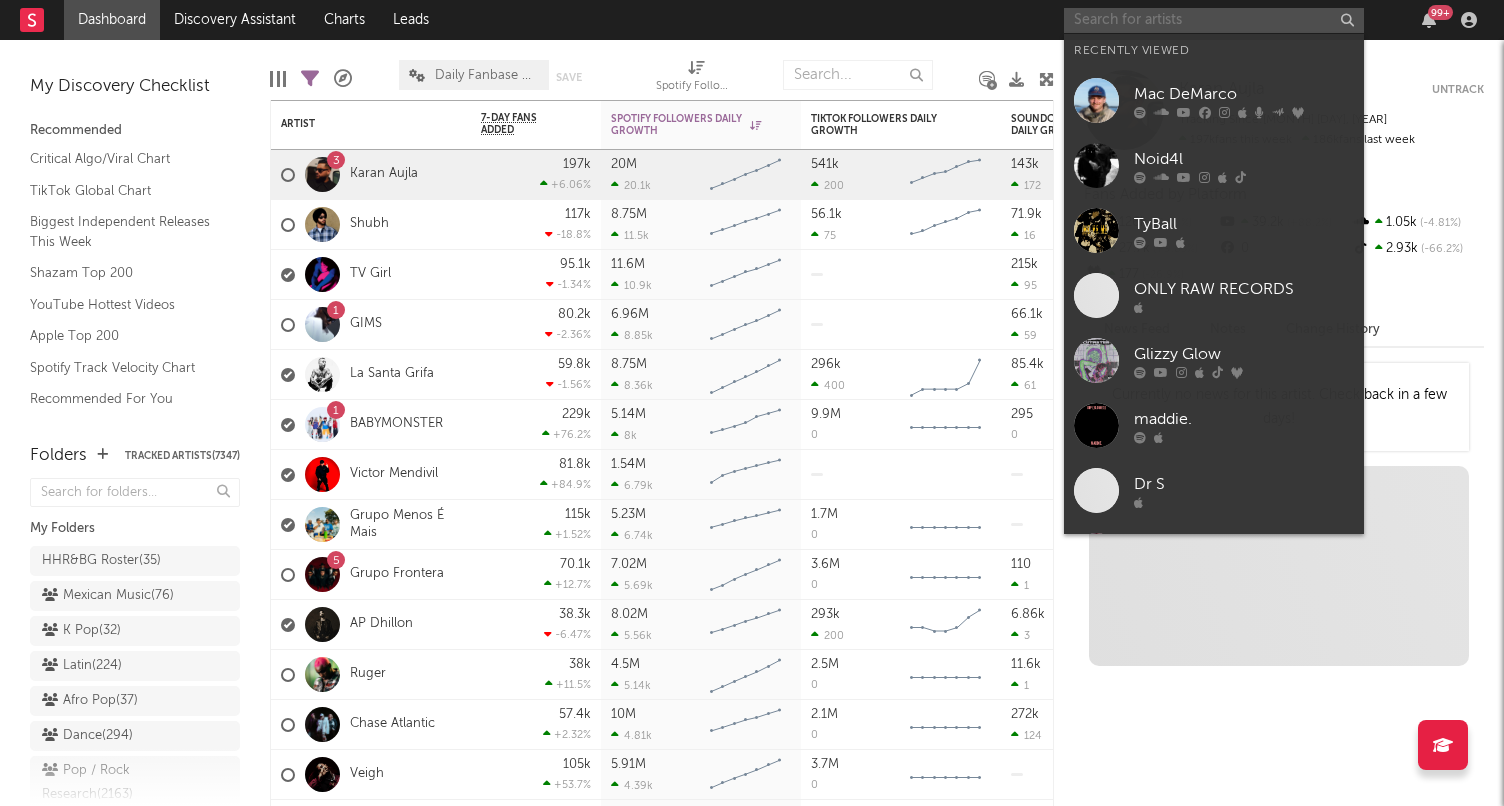 click at bounding box center (1214, 20) 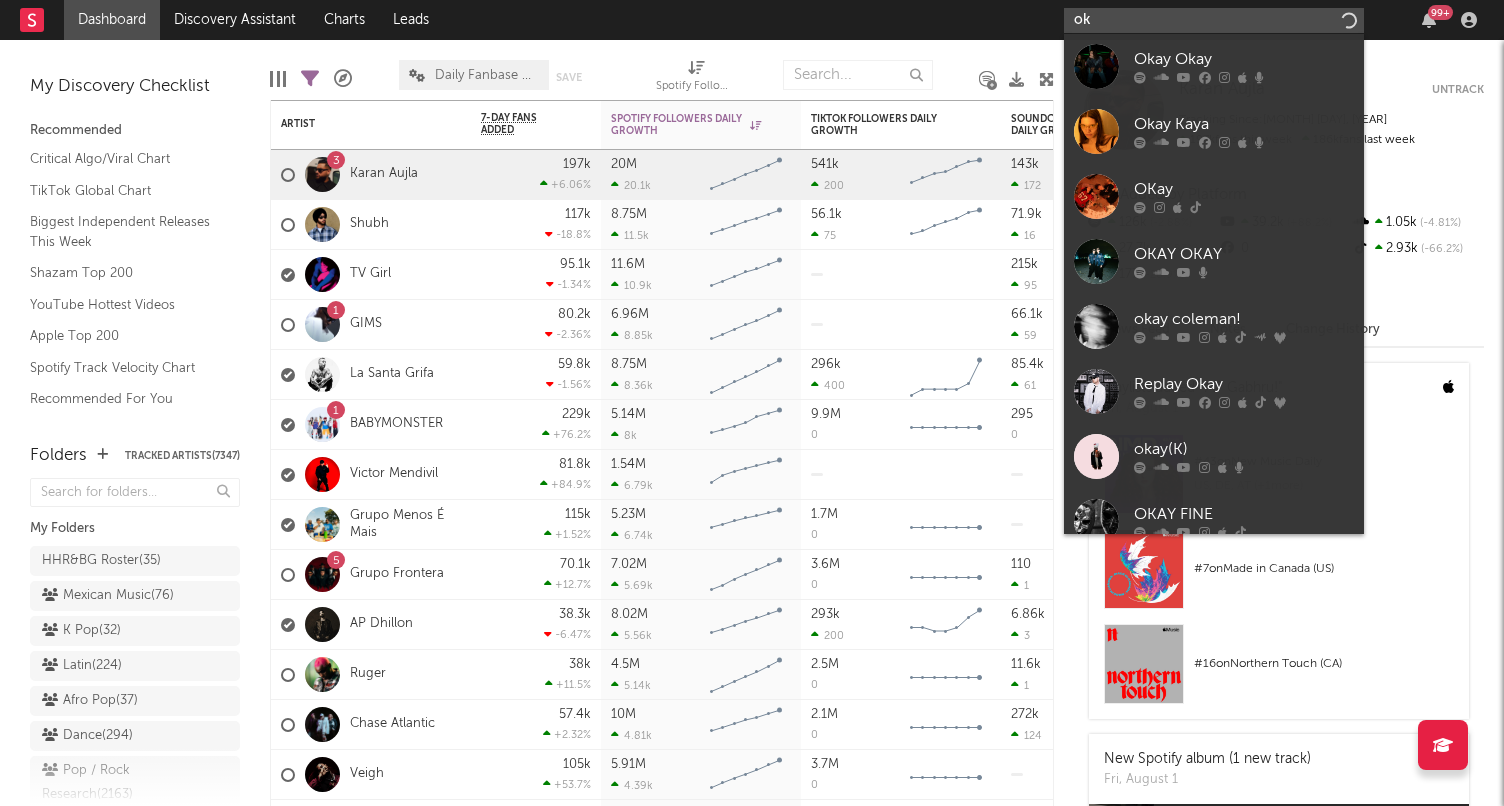 type on "o" 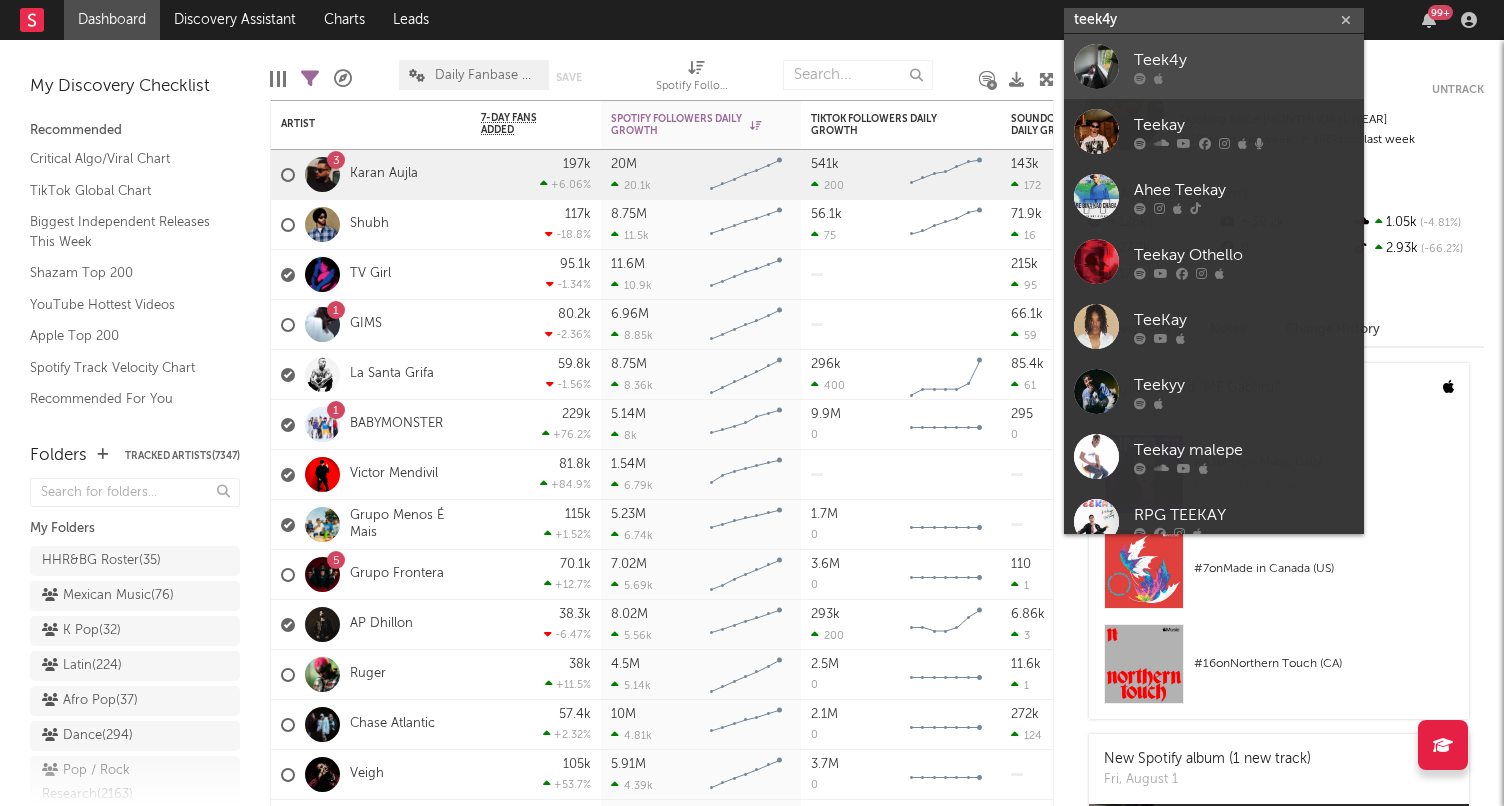 type on "teek4y" 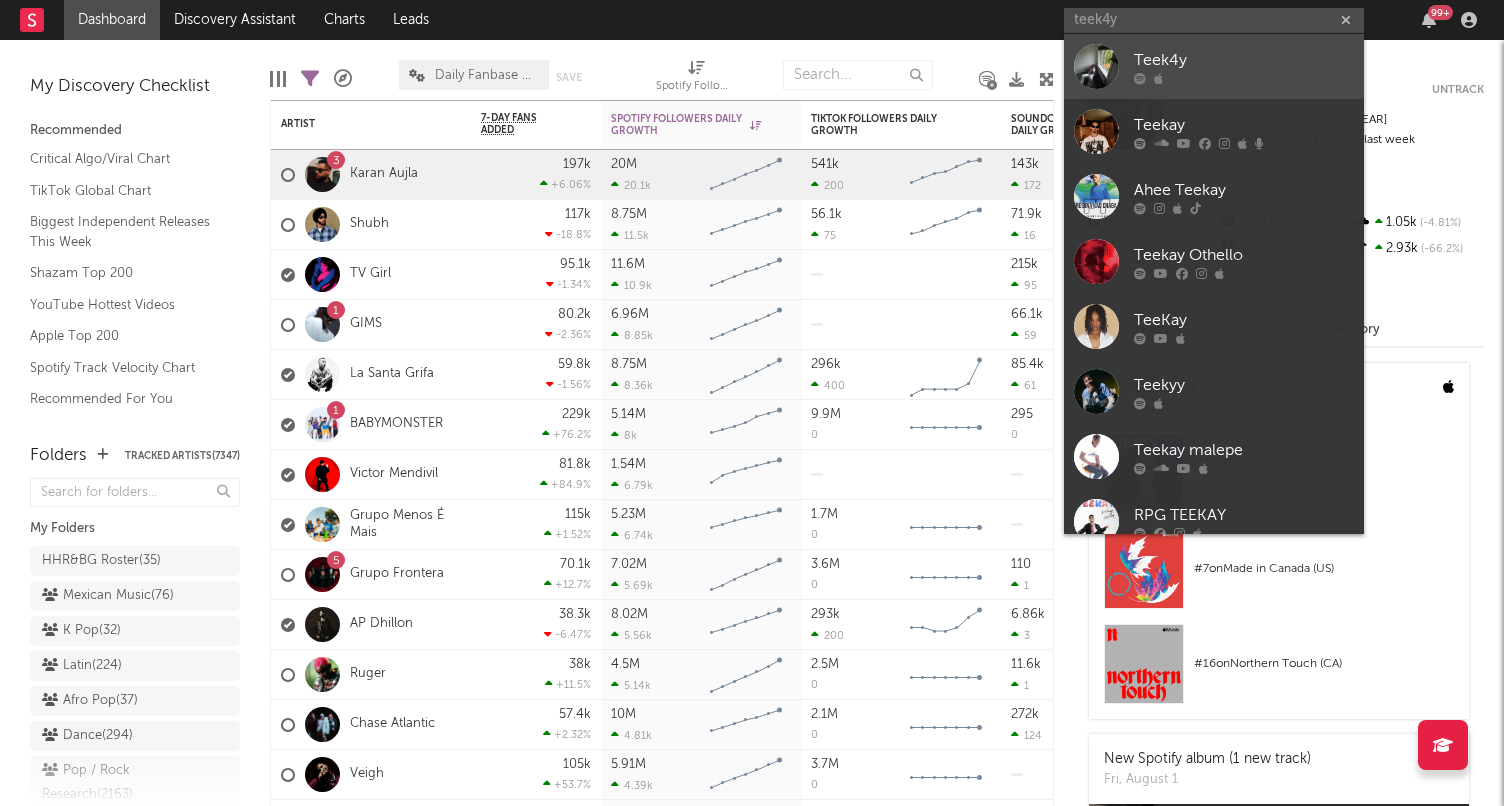 click on "Teek4y" at bounding box center (1244, 60) 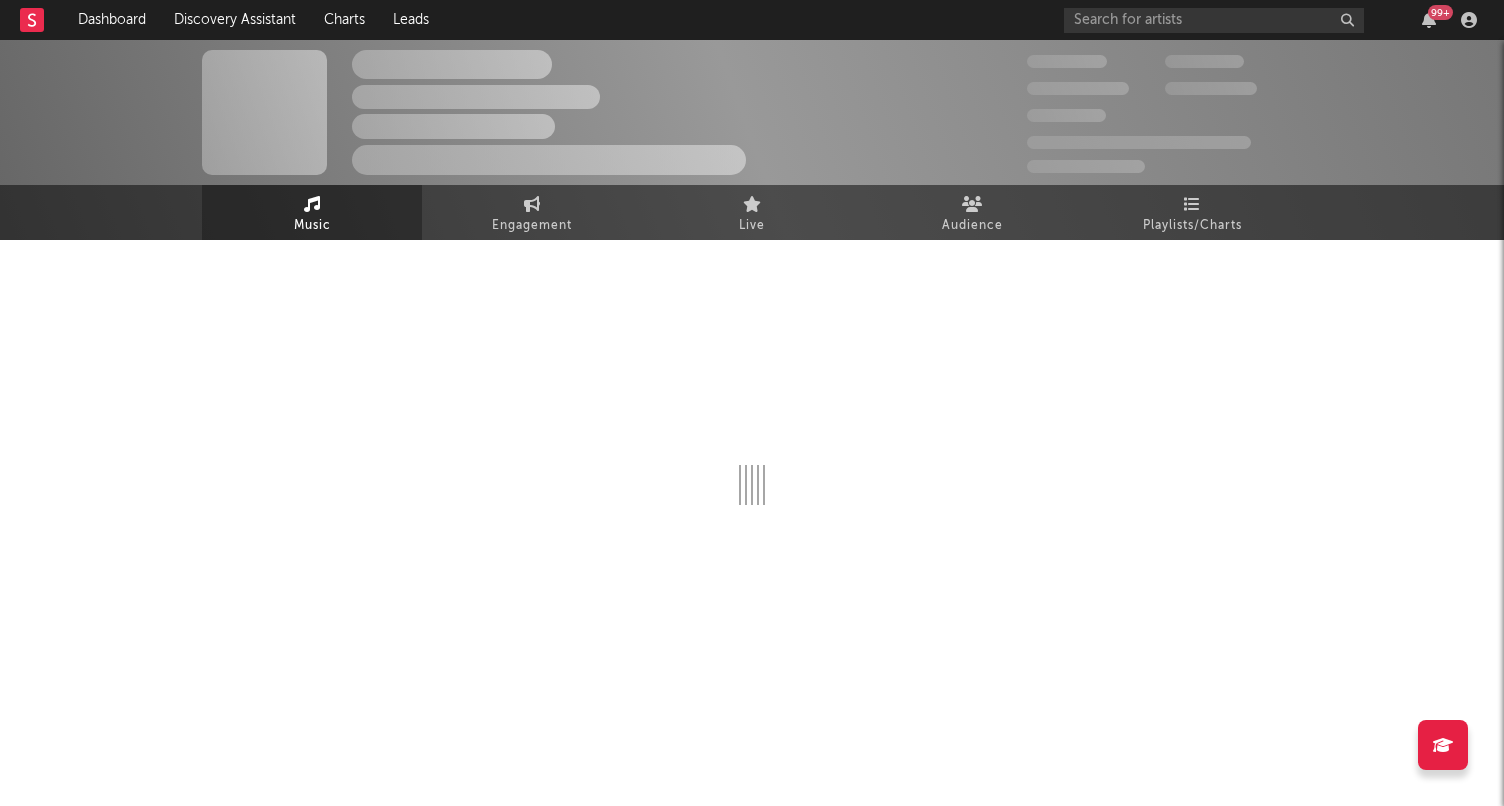 select on "1w" 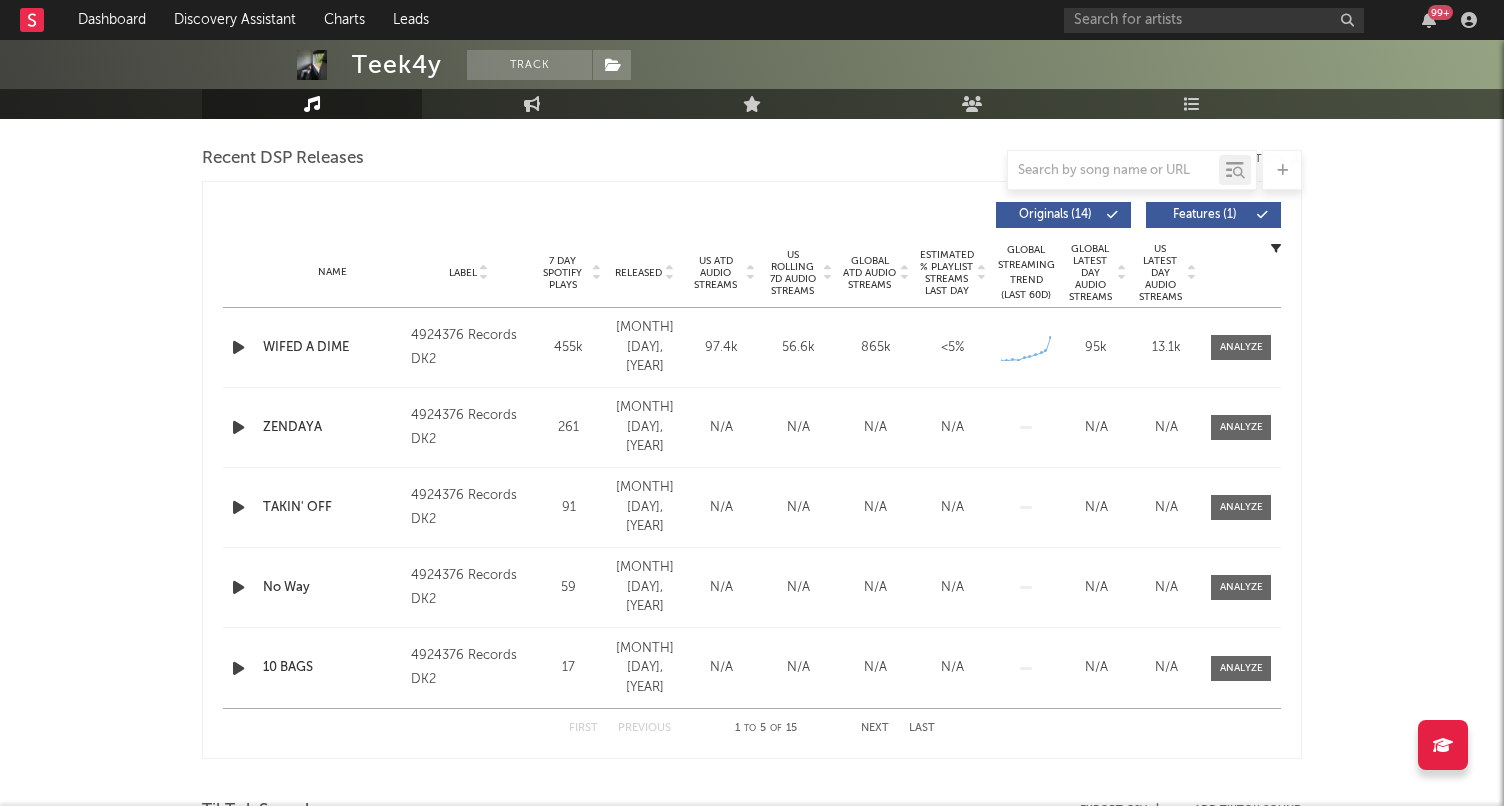 scroll, scrollTop: 696, scrollLeft: 0, axis: vertical 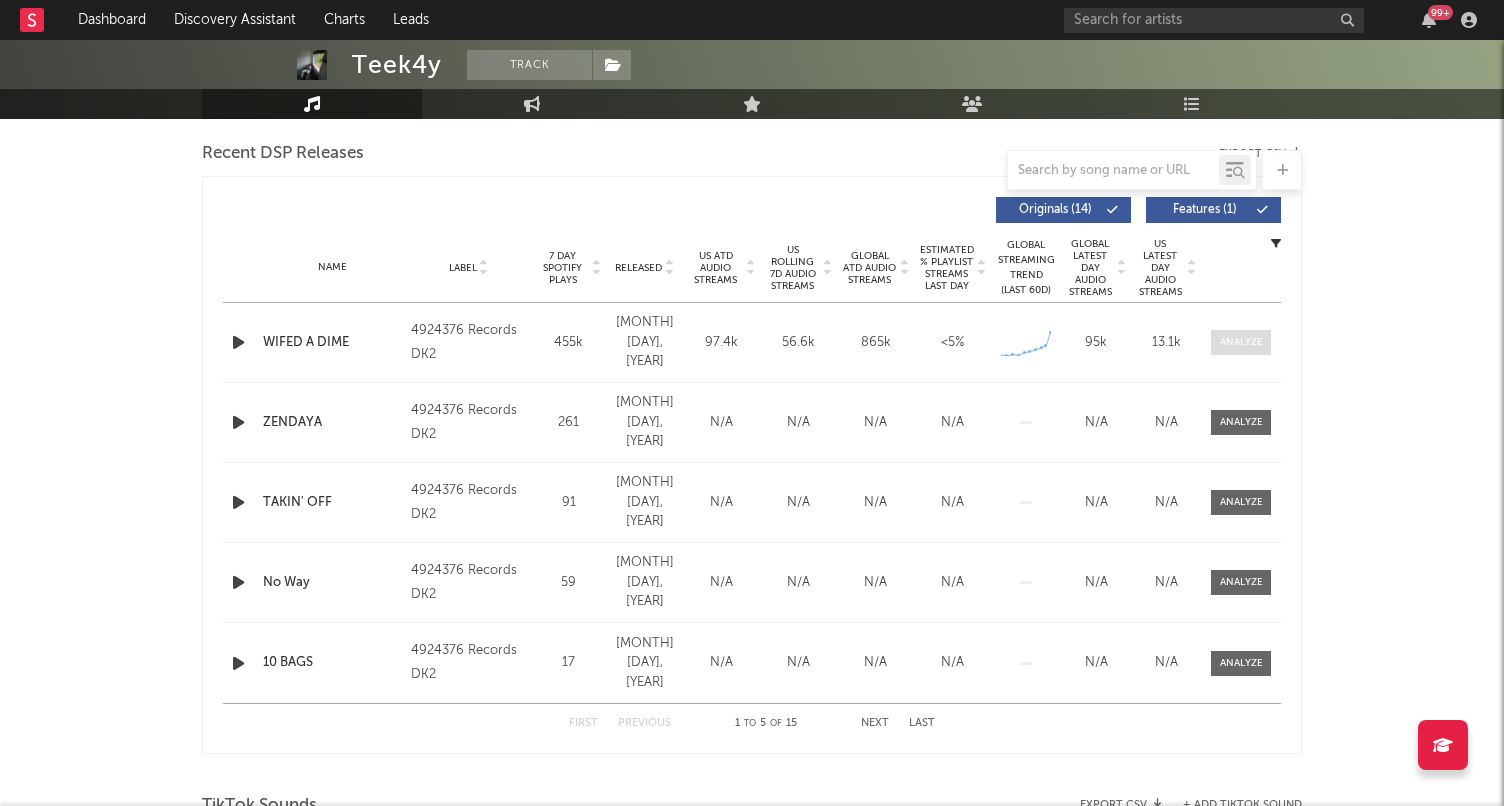 click at bounding box center [1241, 342] 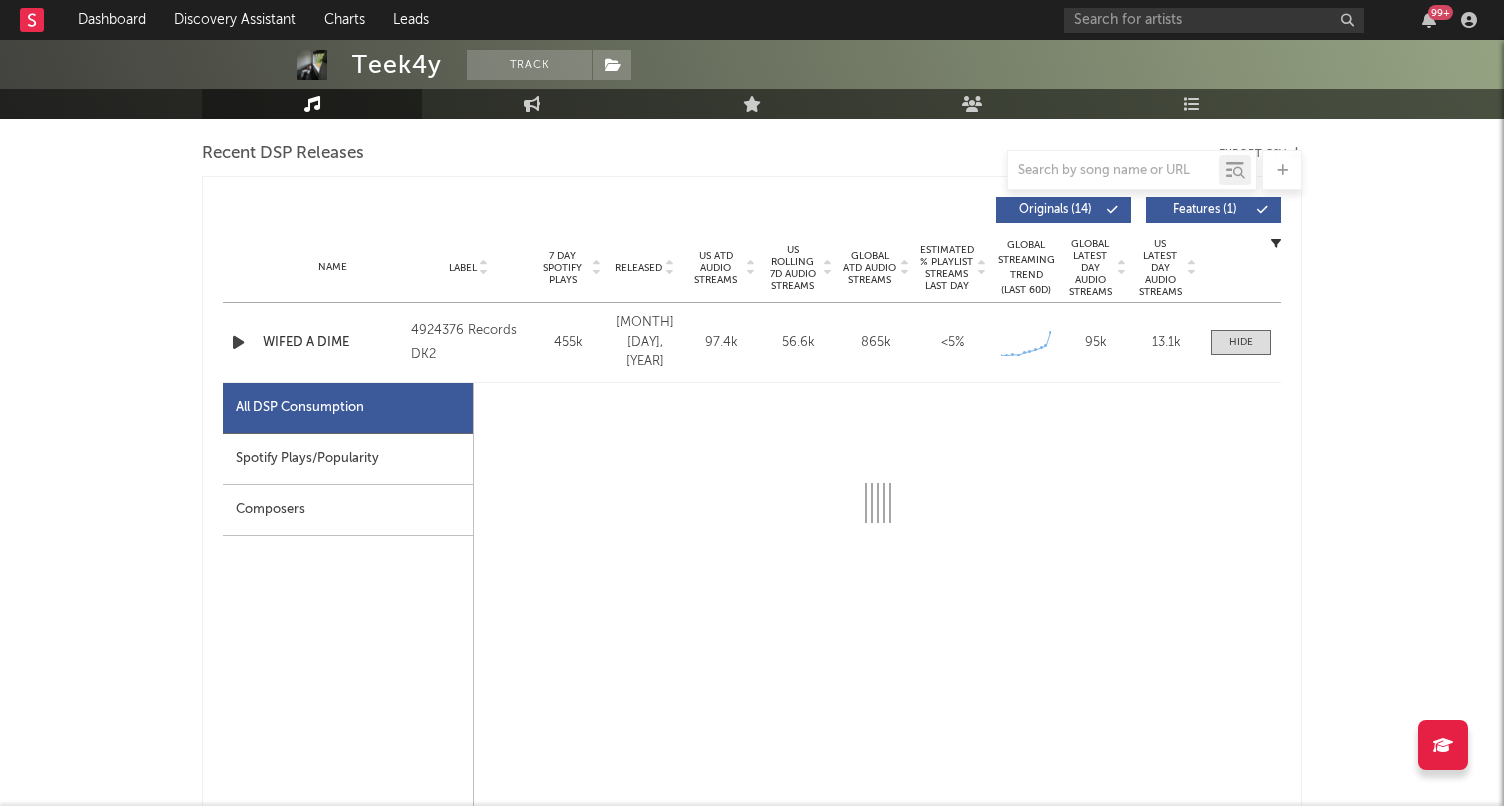 select on "1w" 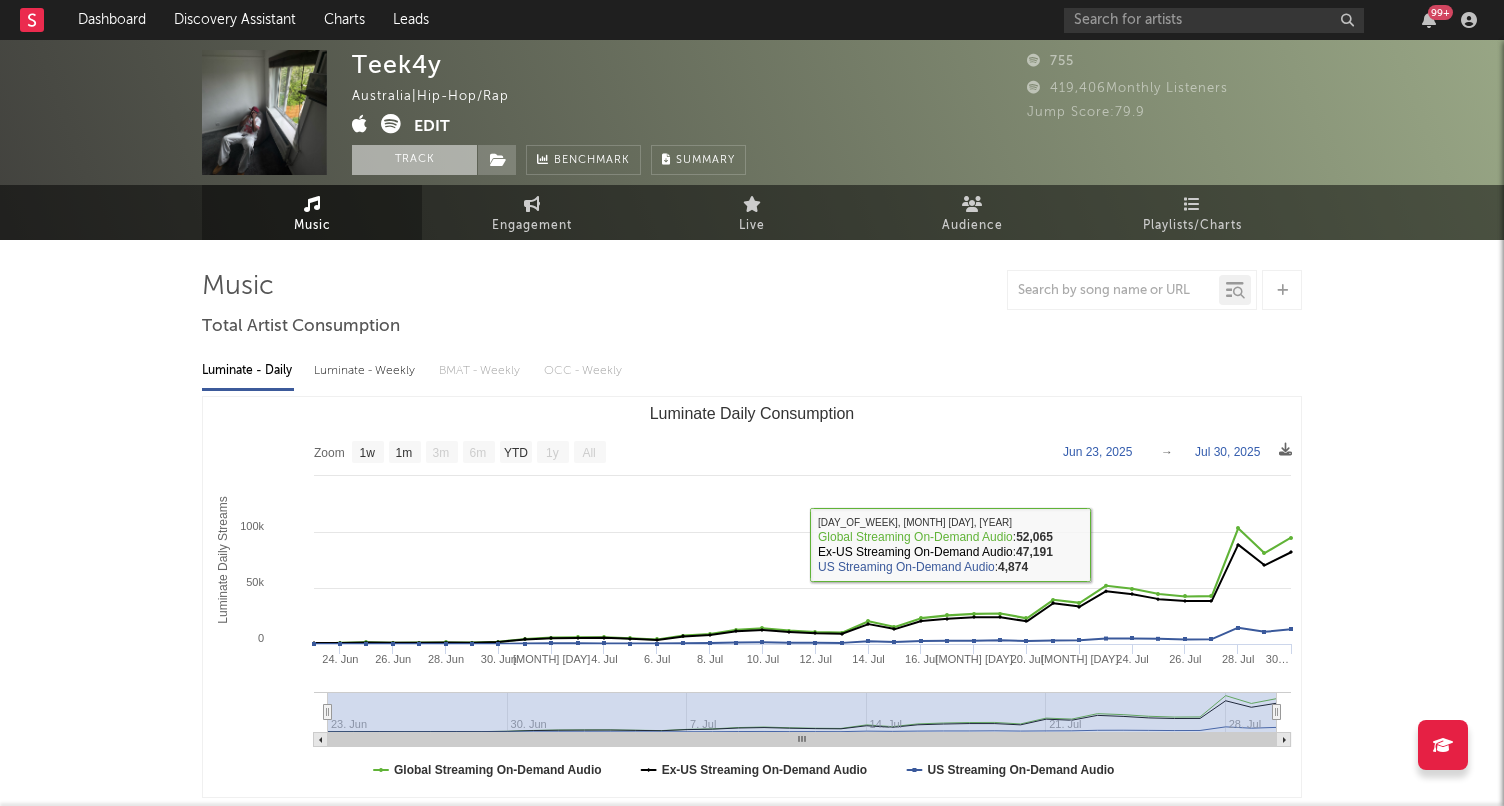 scroll, scrollTop: 0, scrollLeft: 0, axis: both 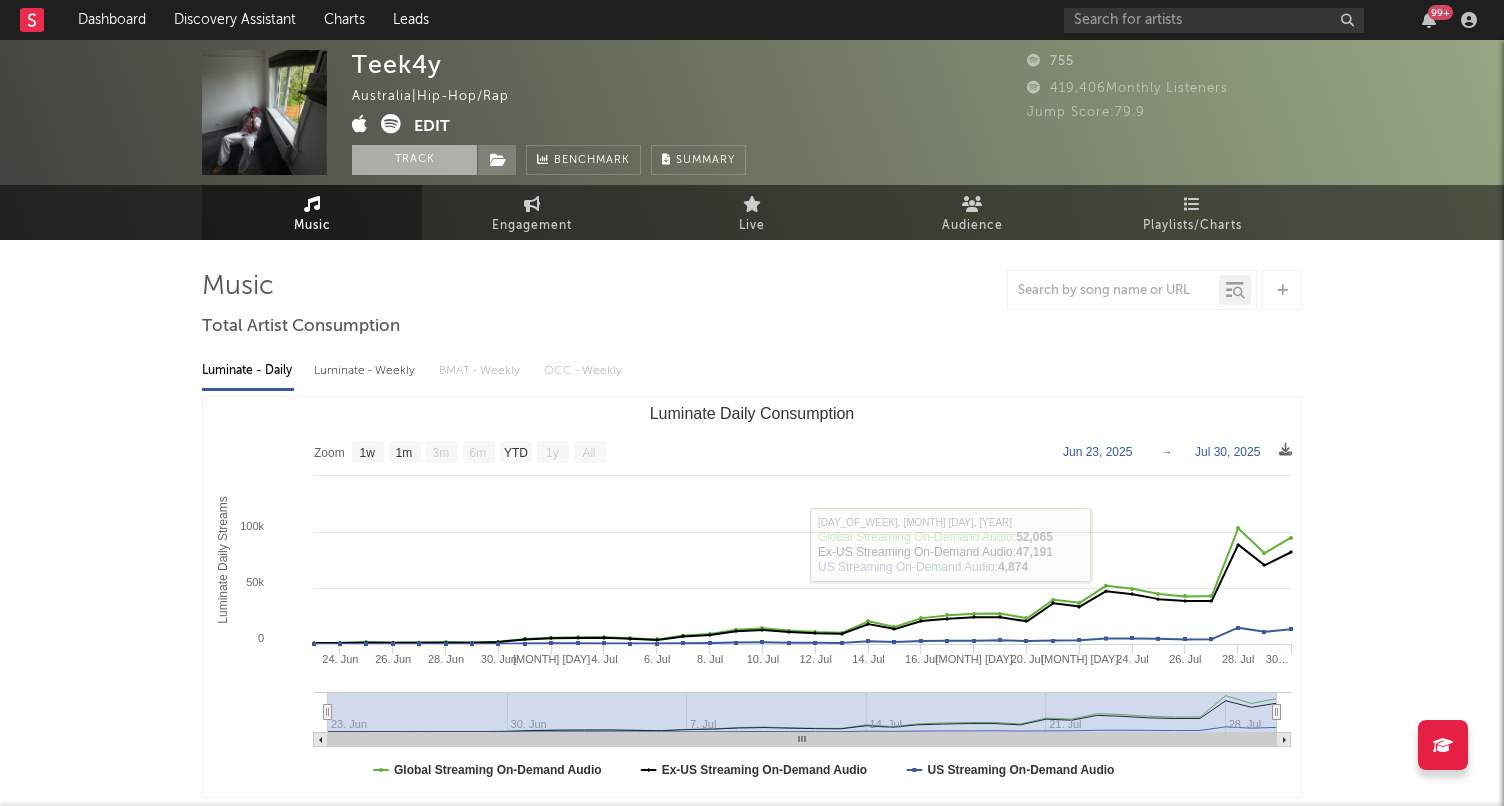 click on "Track" at bounding box center (414, 160) 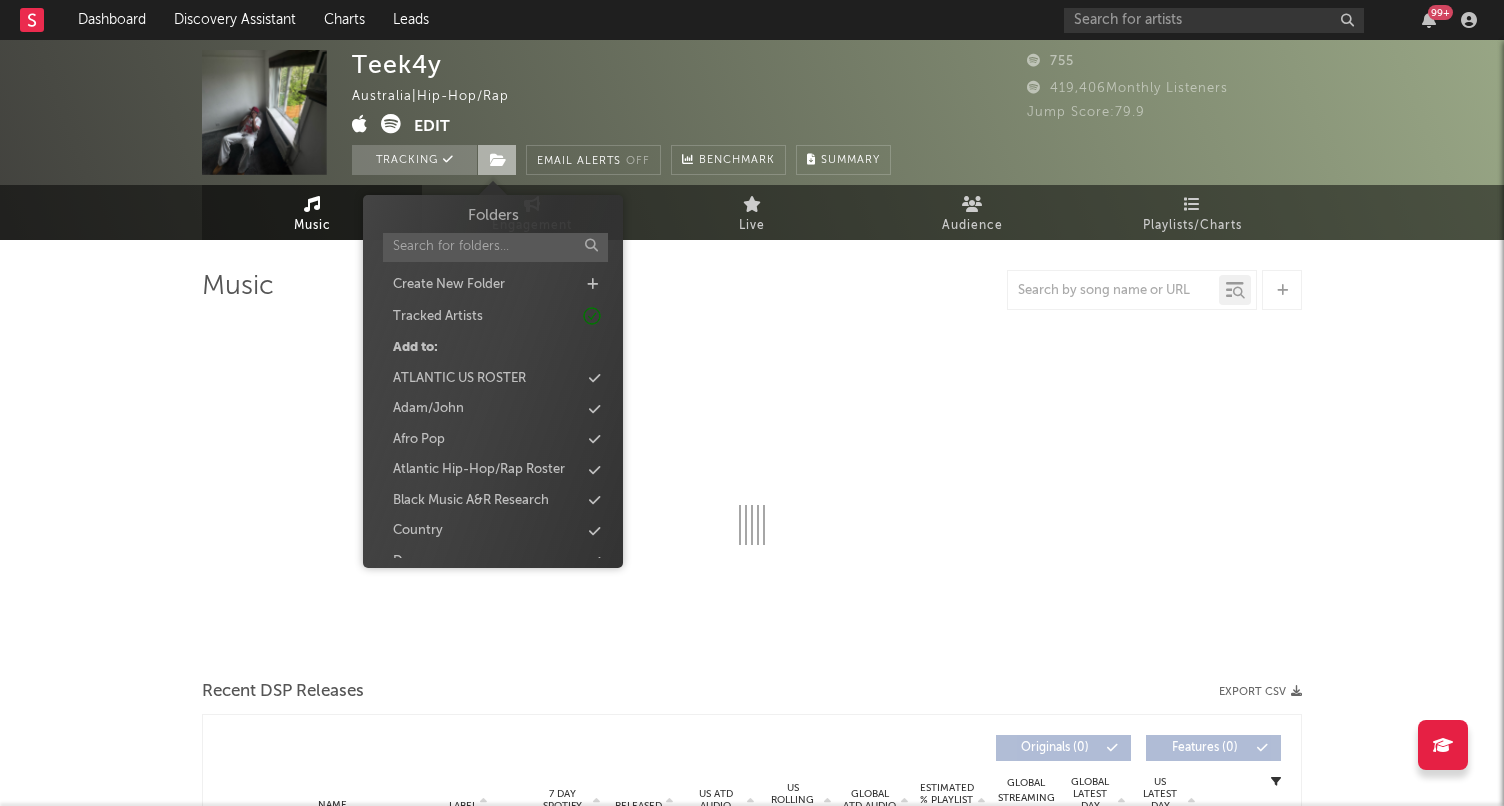 click at bounding box center [498, 160] 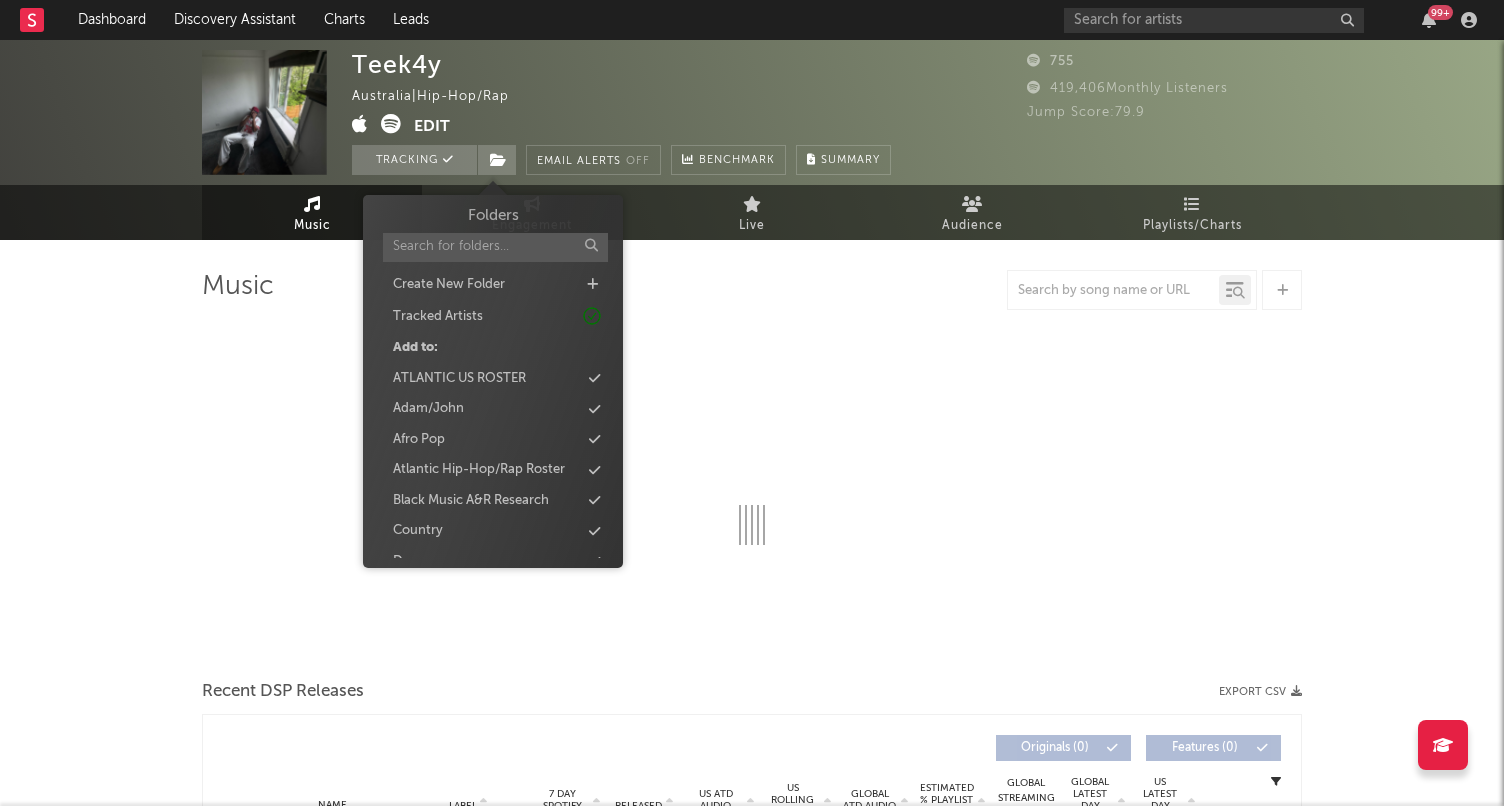 select on "1w" 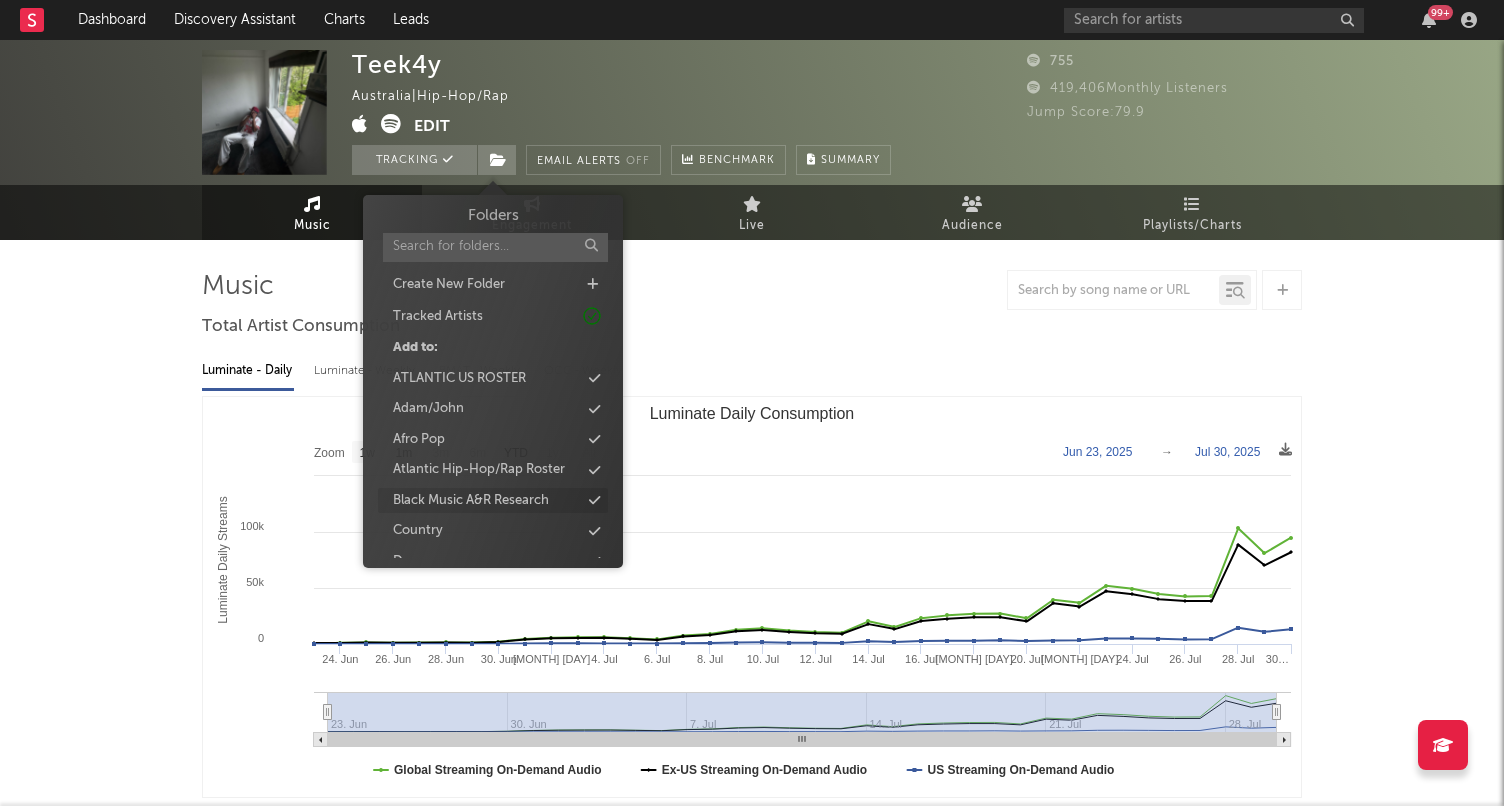 click on "Black Music A&R Research" at bounding box center (493, 501) 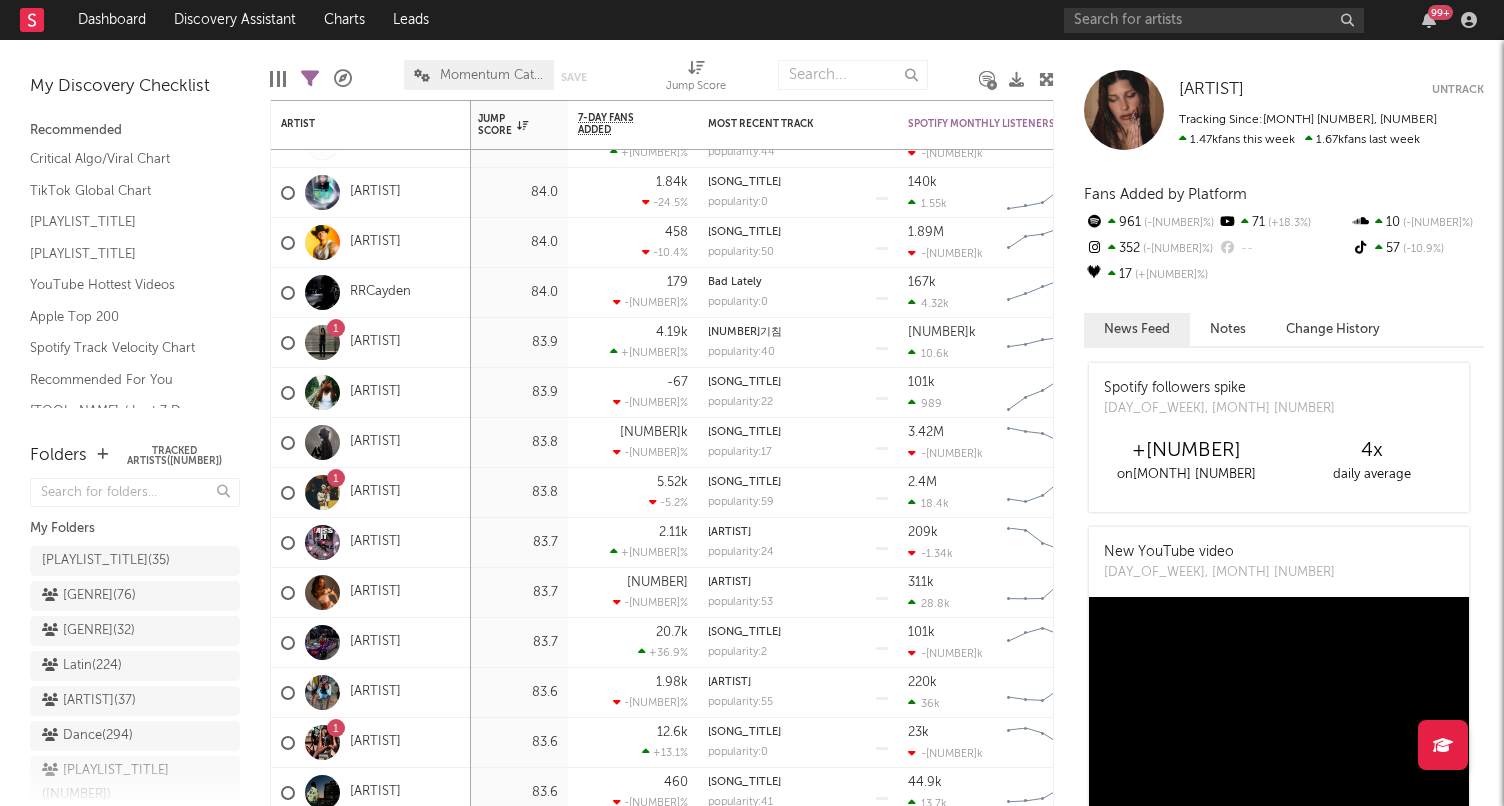 scroll, scrollTop: 0, scrollLeft: 0, axis: both 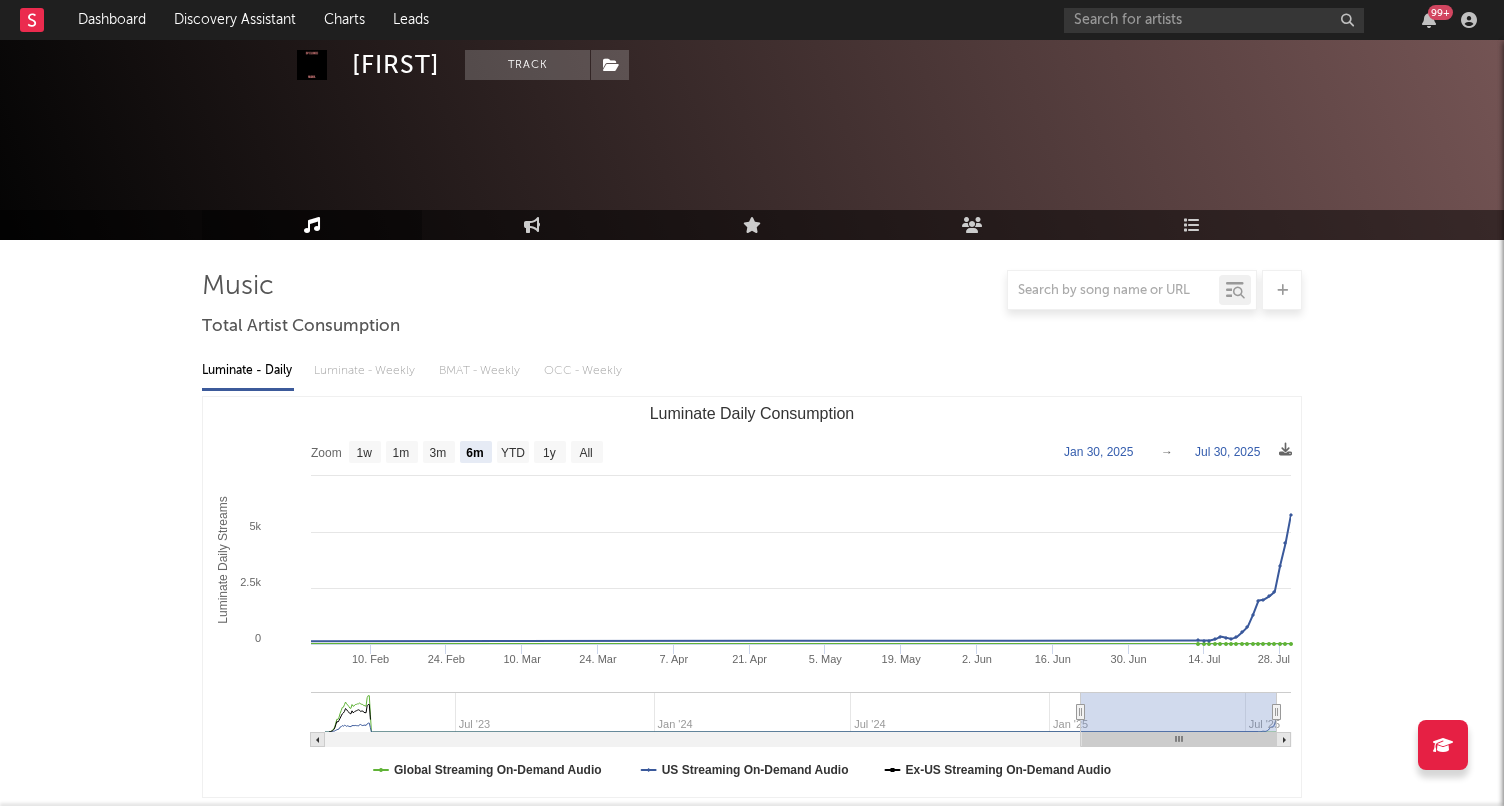 select on "6m" 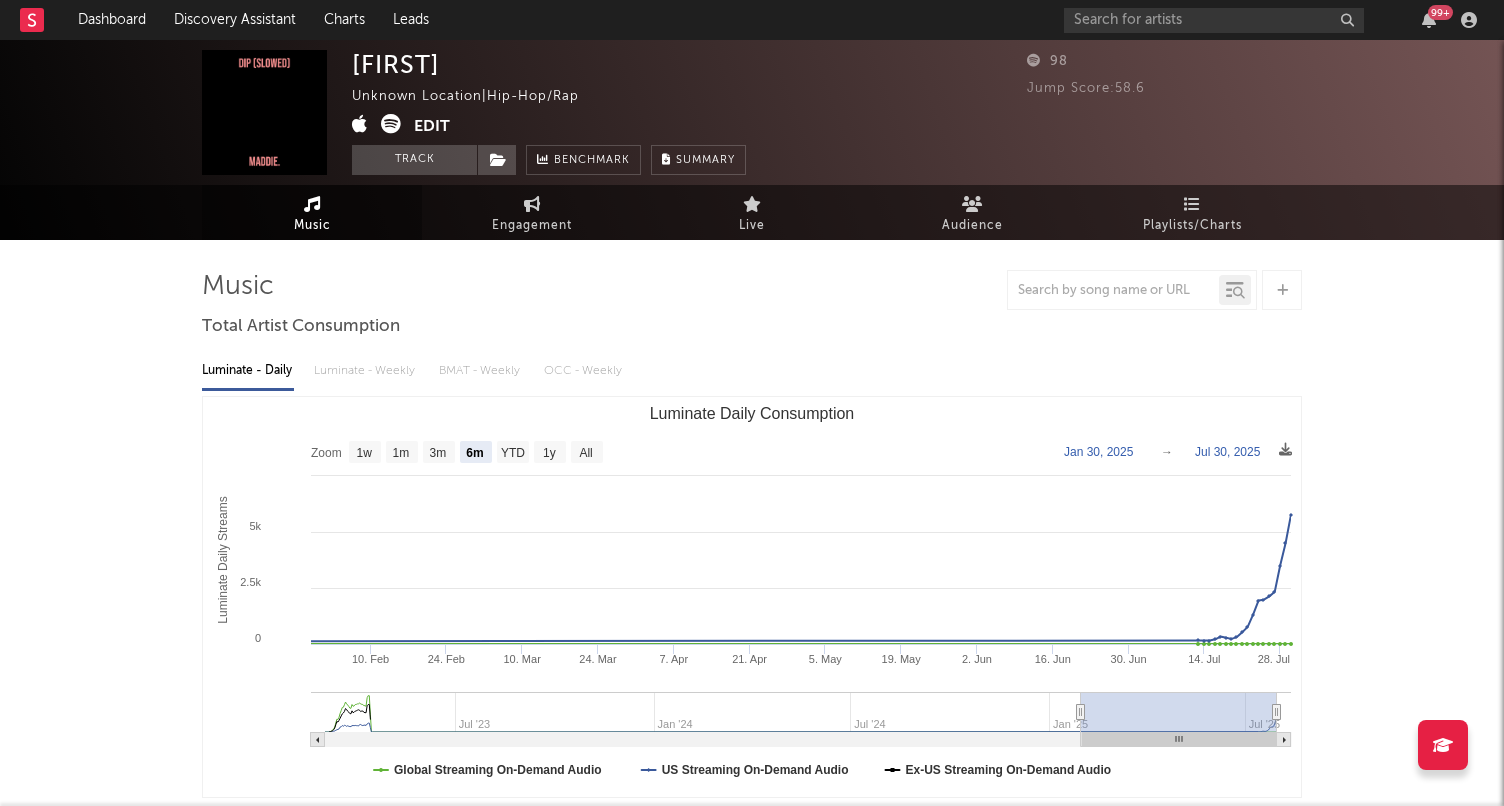 scroll, scrollTop: 0, scrollLeft: 0, axis: both 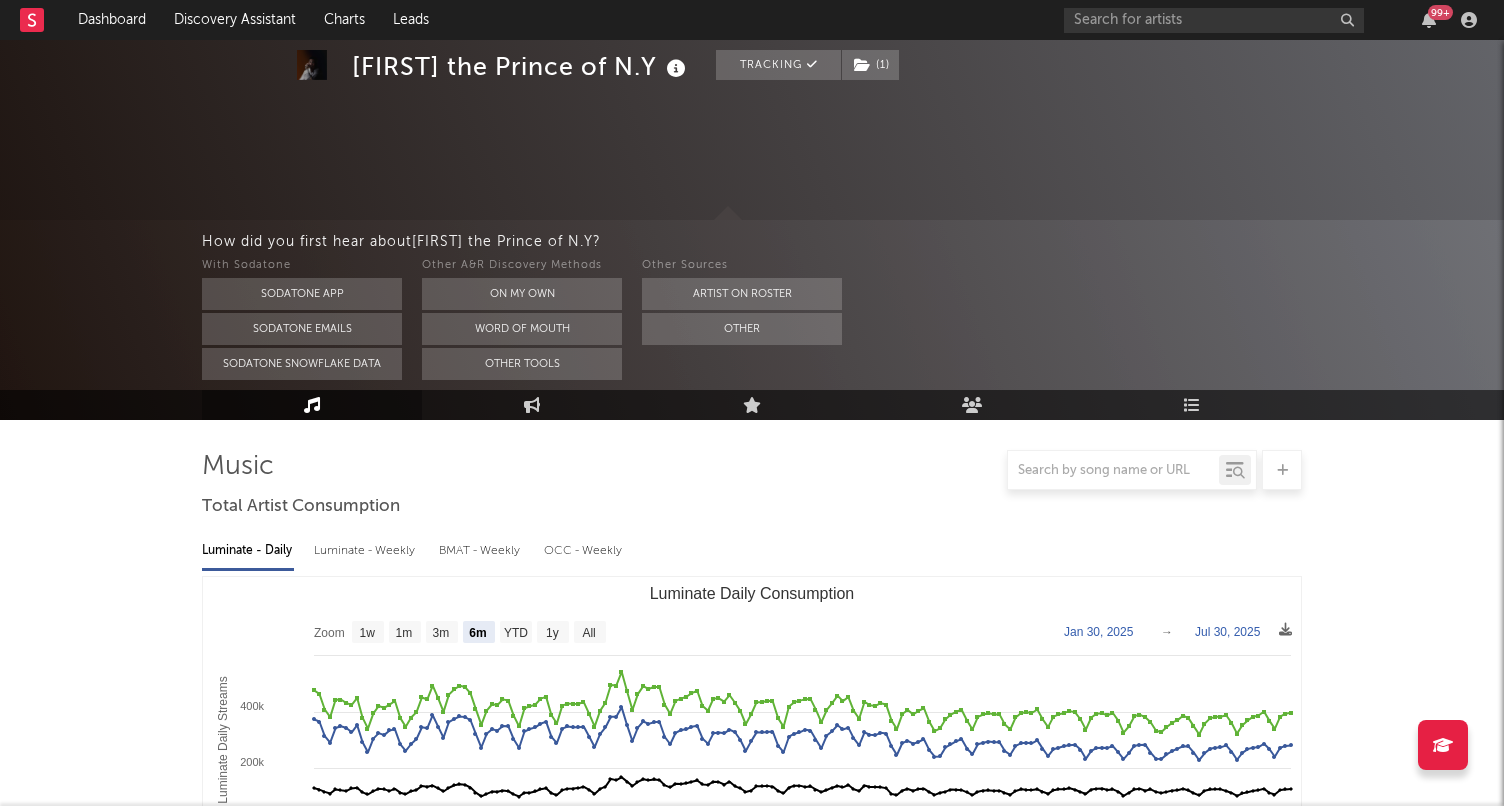 select on "6m" 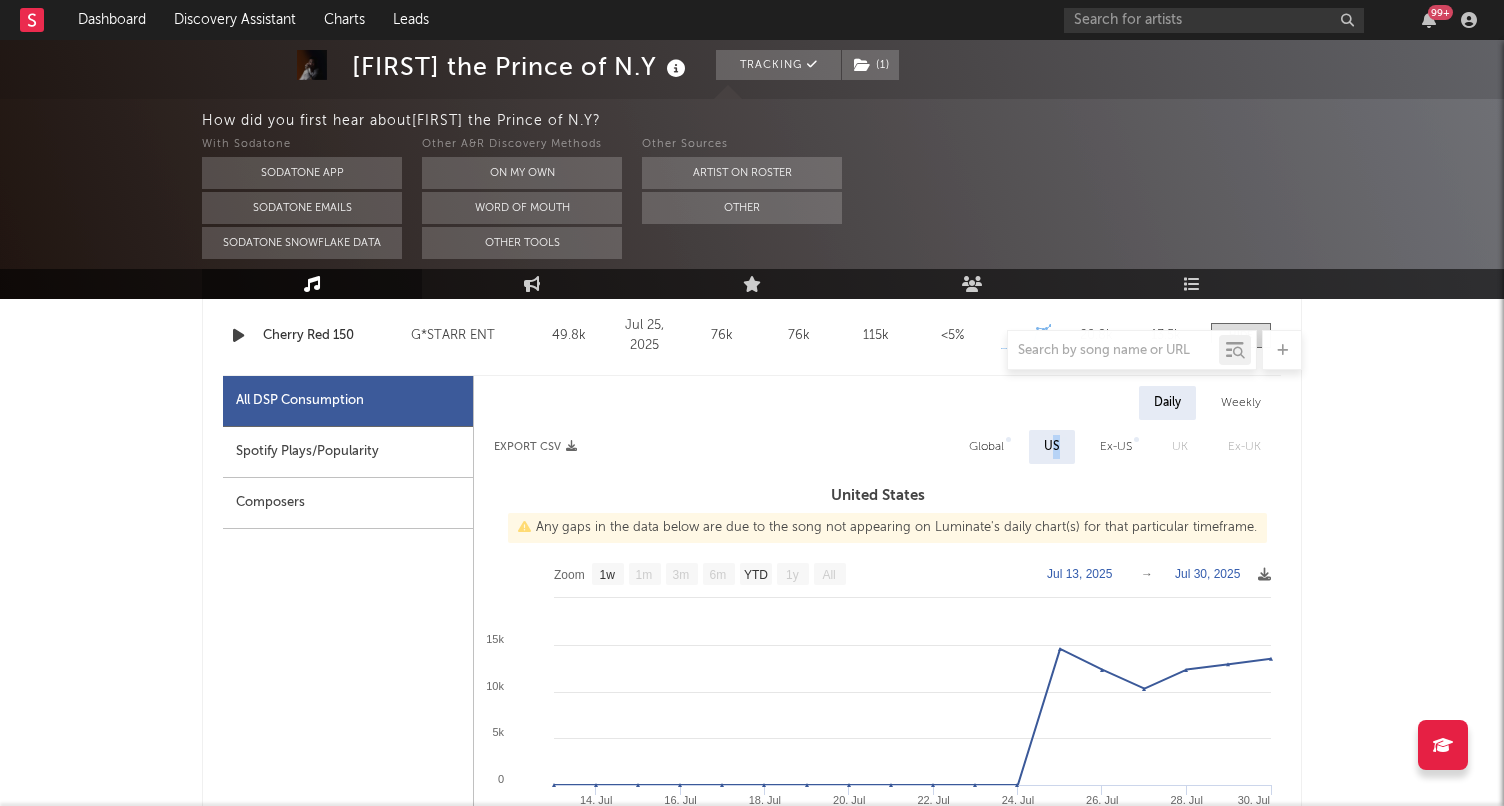 scroll, scrollTop: 889, scrollLeft: 0, axis: vertical 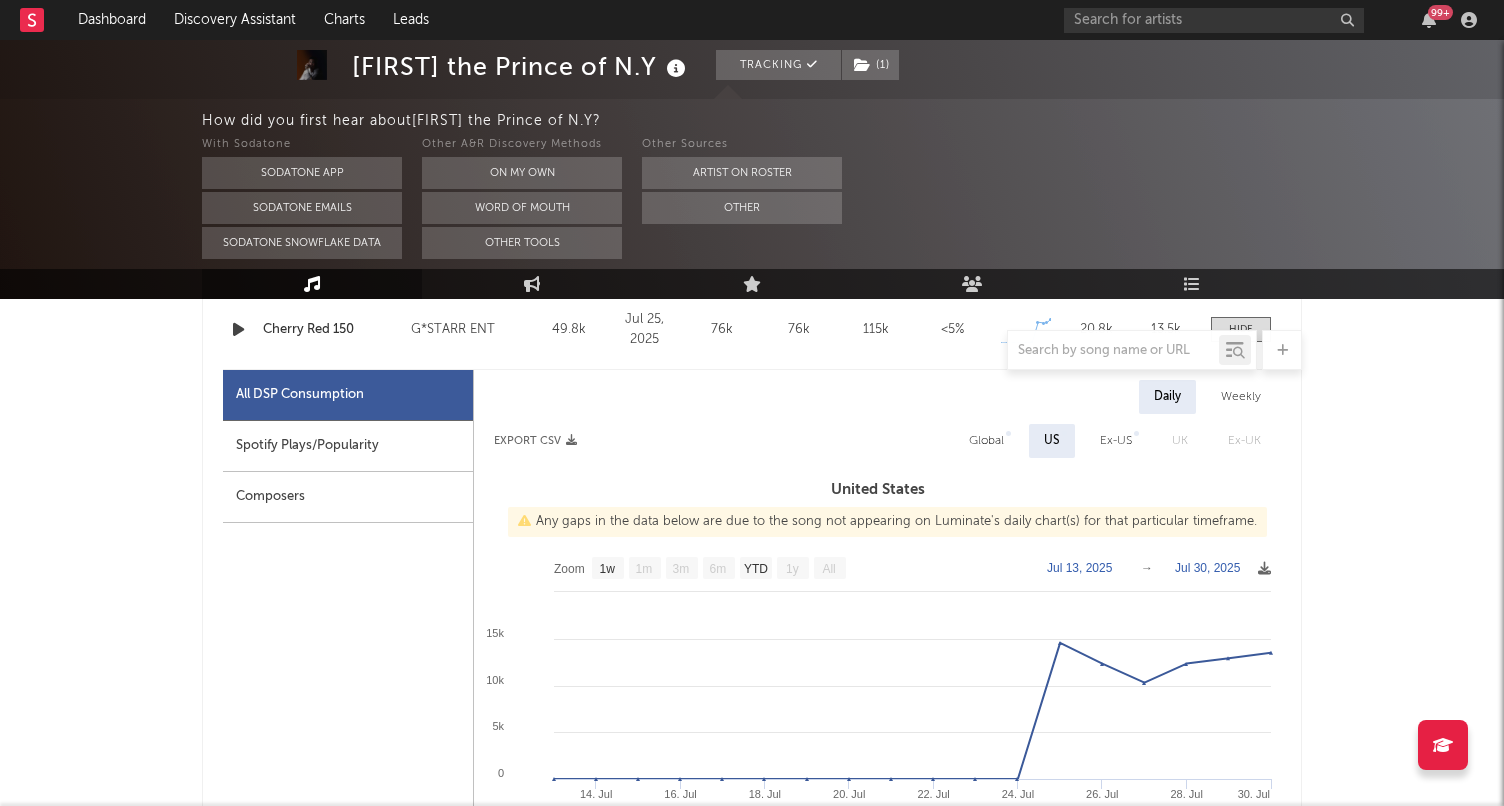 click on "Weekly" at bounding box center (1241, 397) 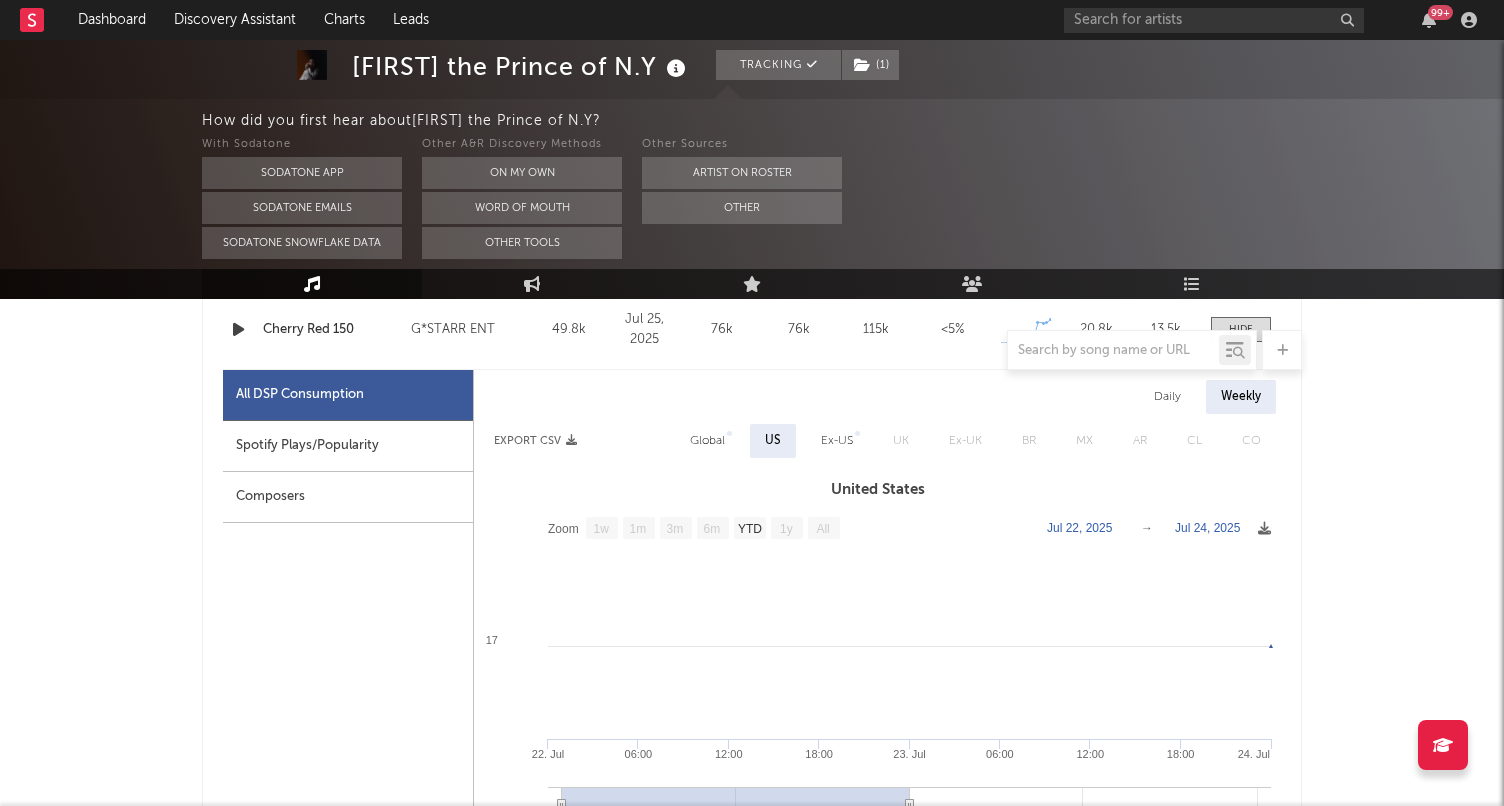 click on "Daily" at bounding box center [1167, 397] 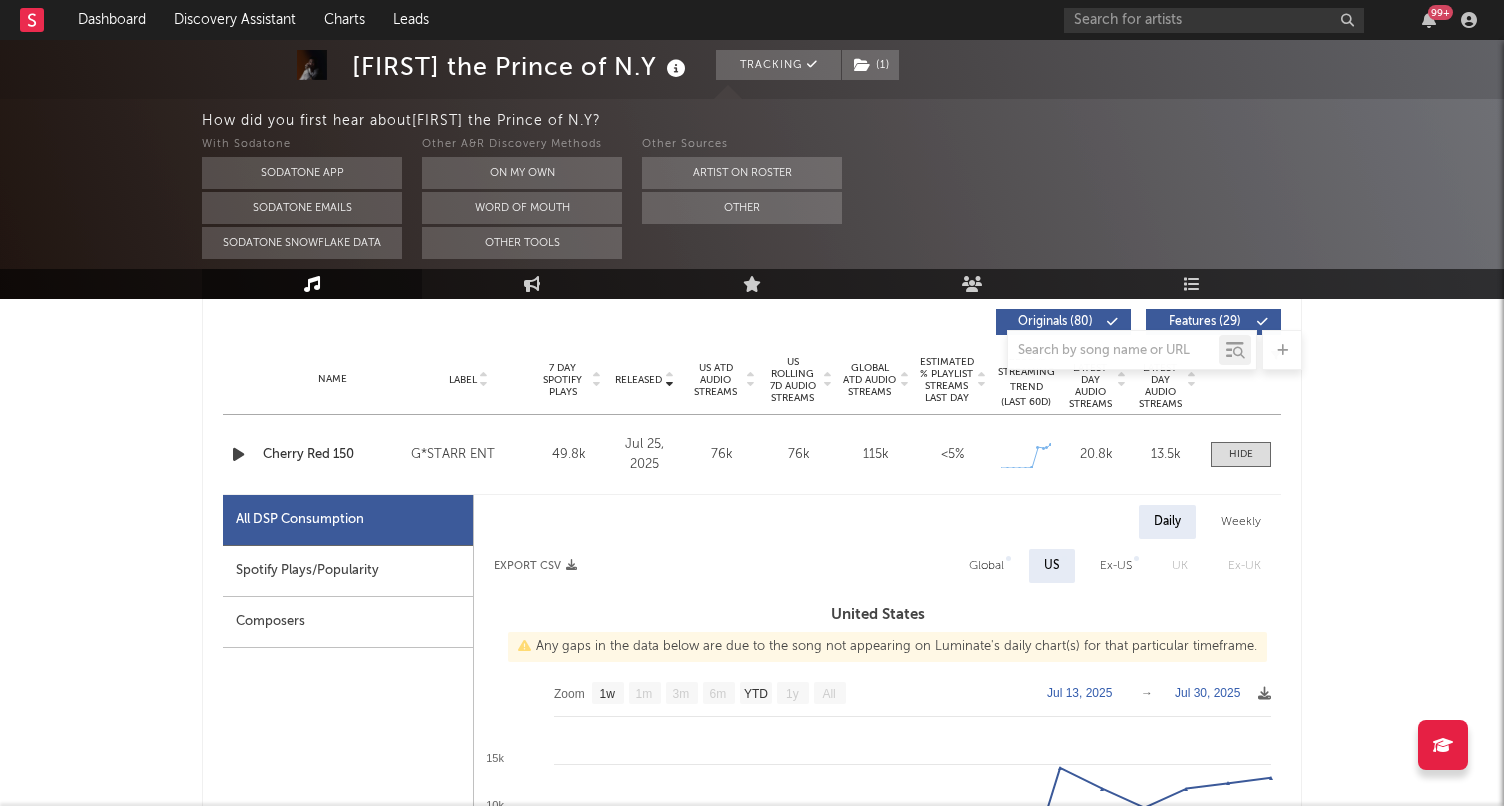 scroll, scrollTop: 652, scrollLeft: 0, axis: vertical 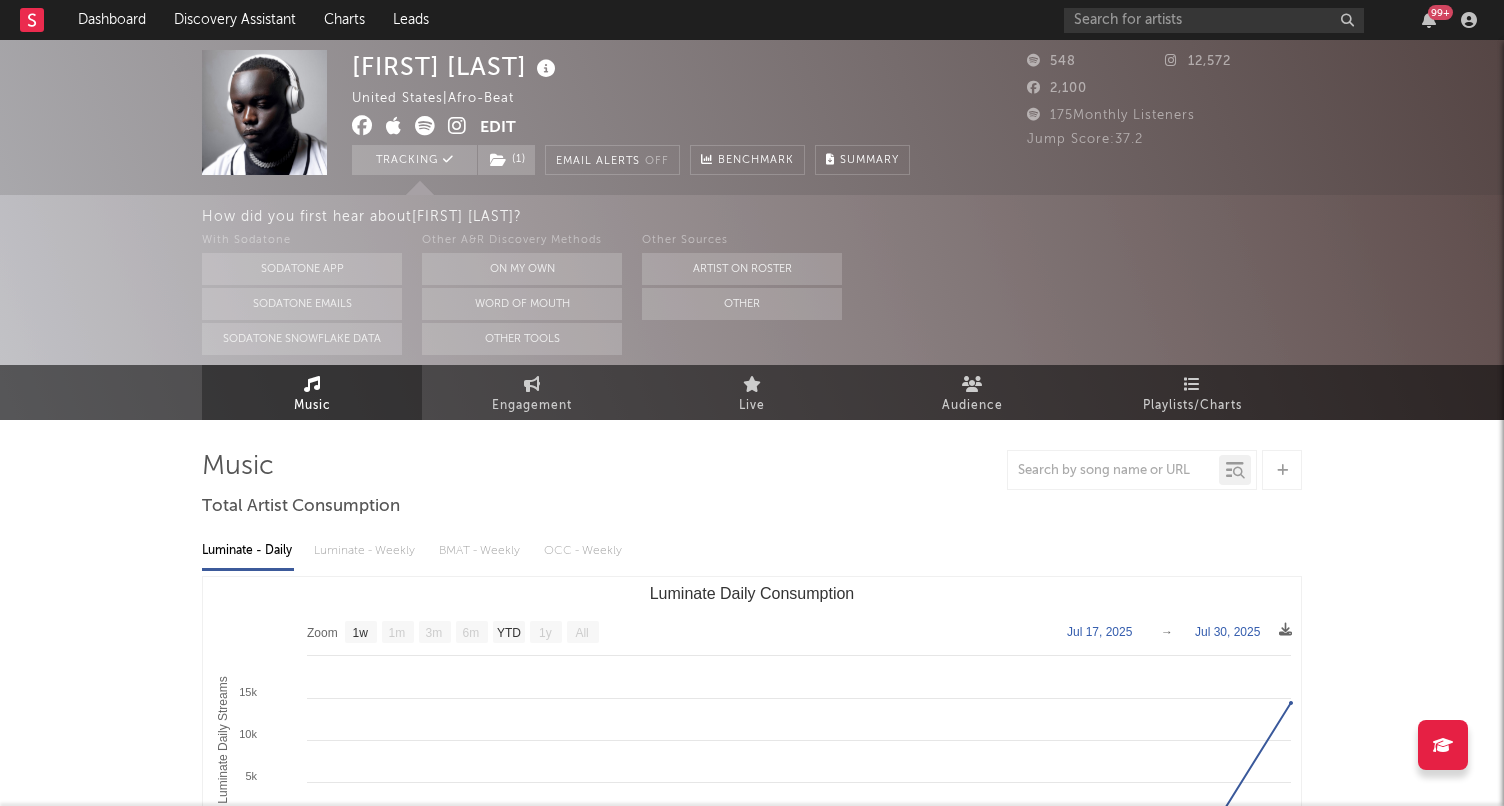 select on "1w" 